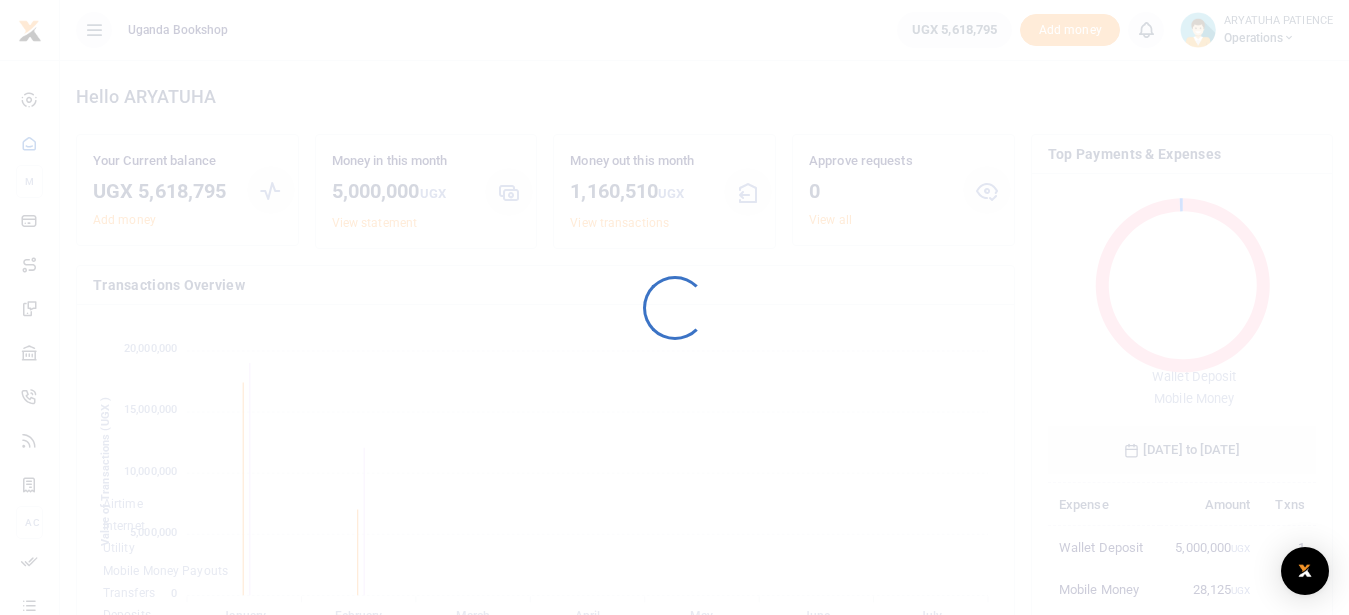 scroll, scrollTop: 0, scrollLeft: 0, axis: both 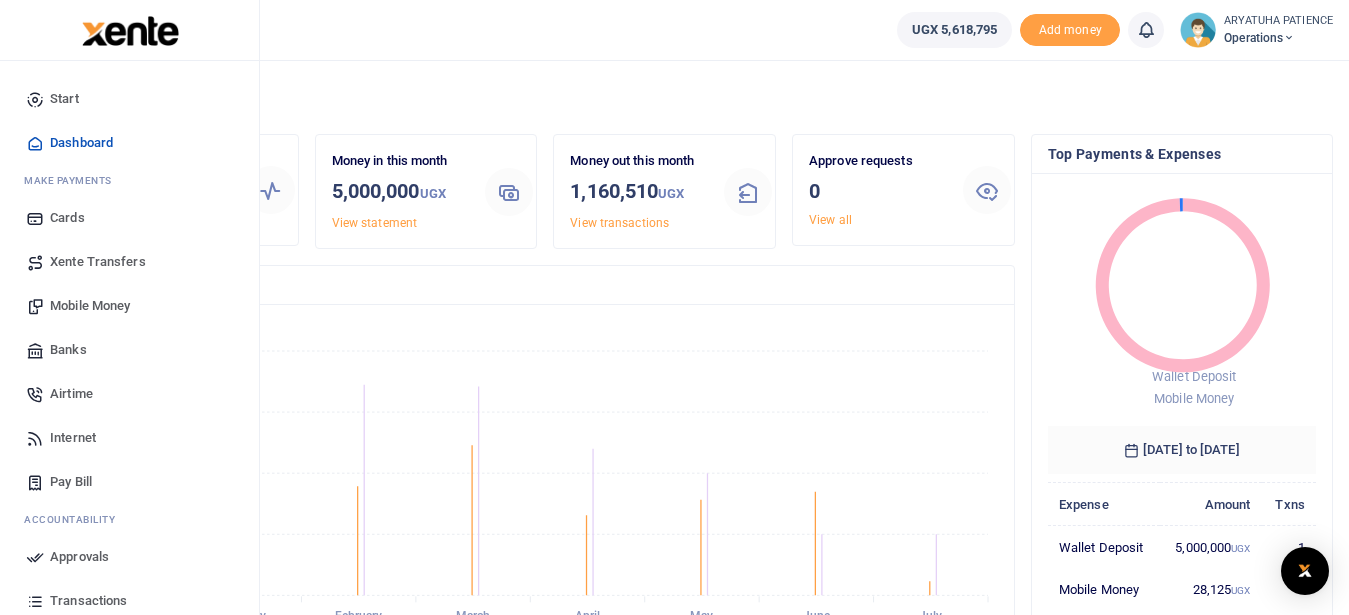 click on "Mobile Money" at bounding box center [90, 306] 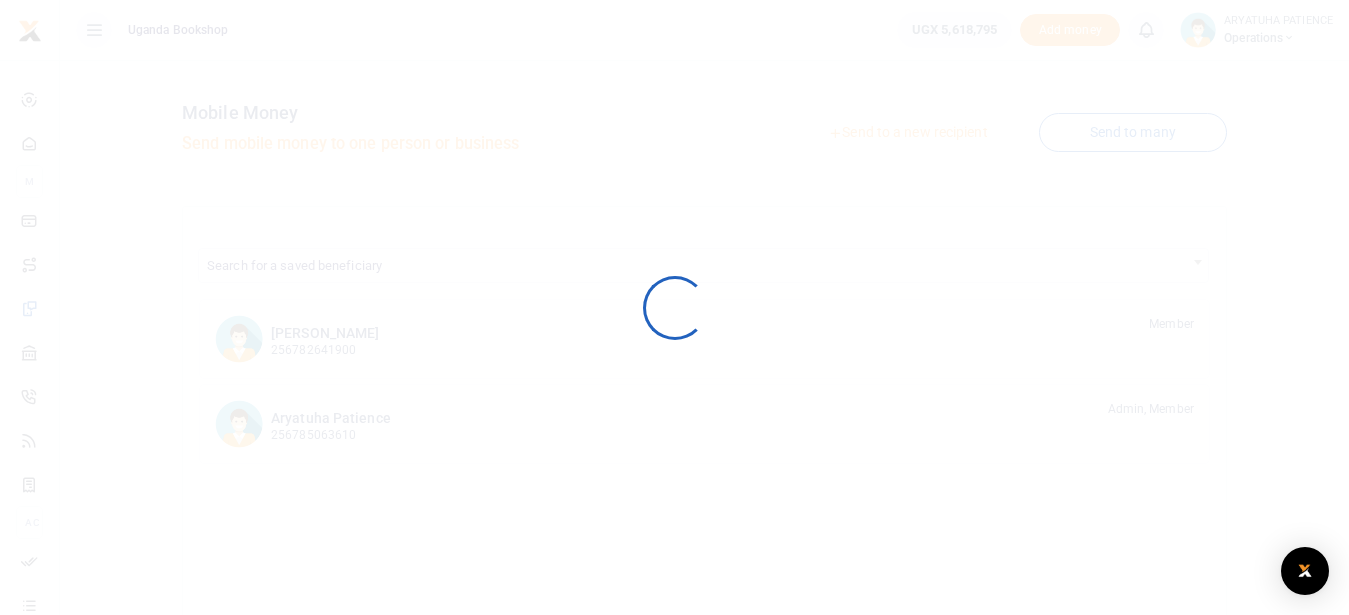 scroll, scrollTop: 0, scrollLeft: 0, axis: both 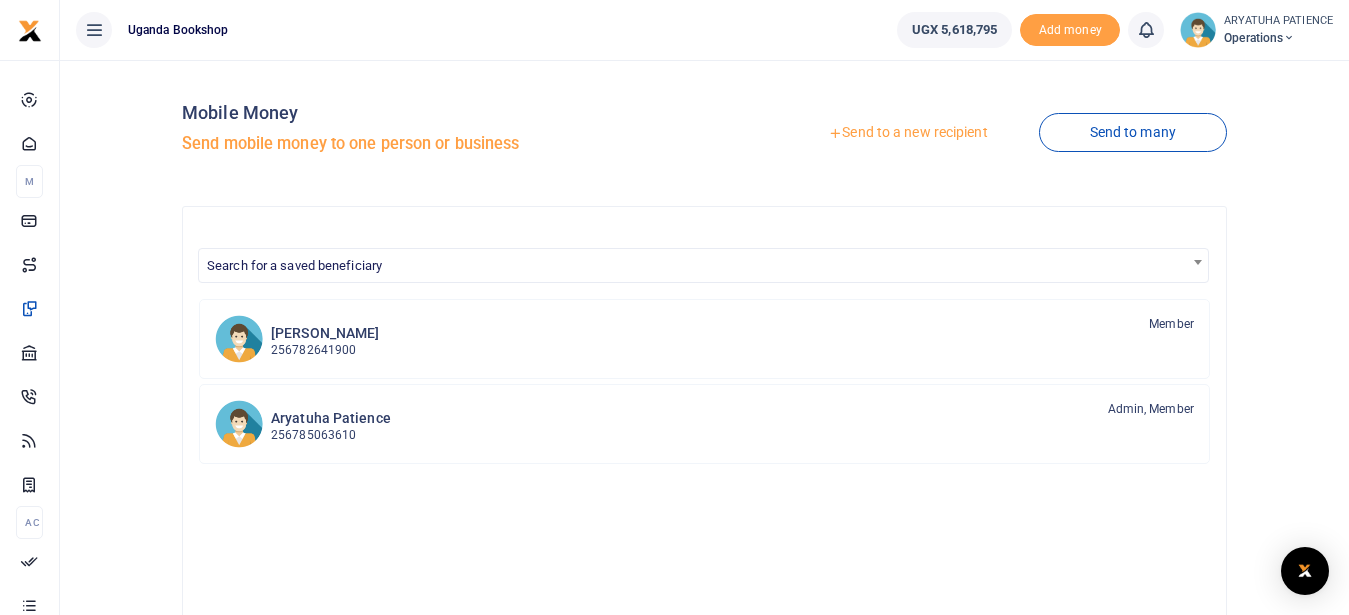 click on "Send to a new recipient" at bounding box center [907, 133] 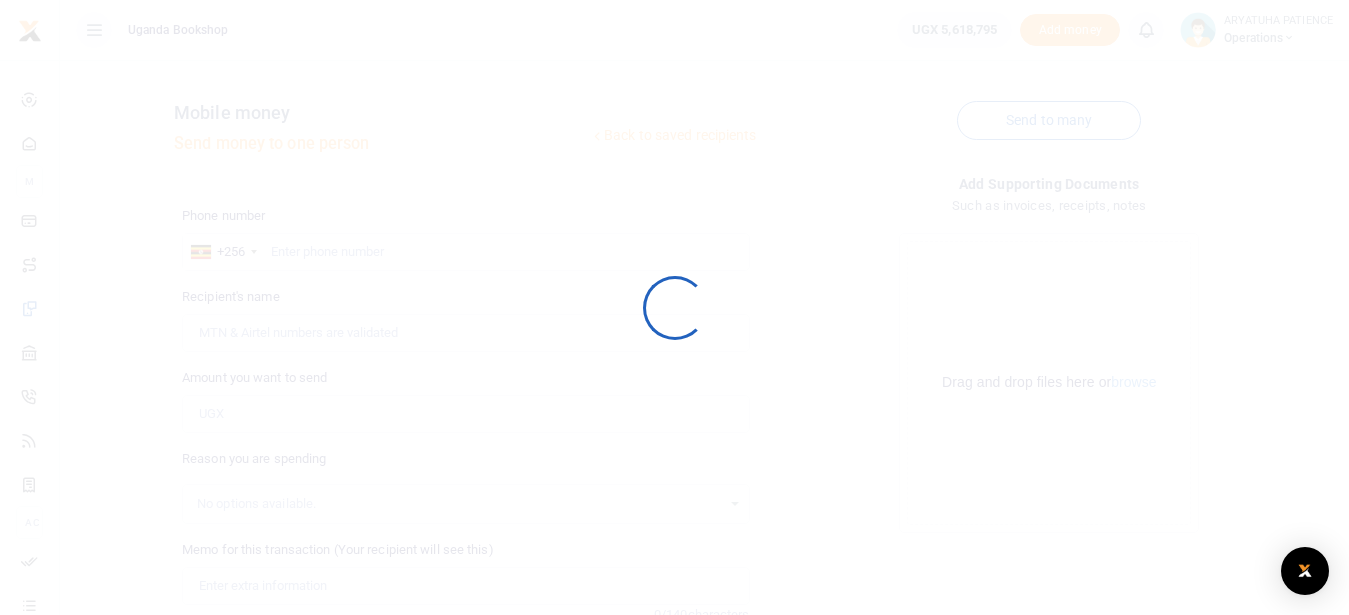 scroll, scrollTop: 0, scrollLeft: 0, axis: both 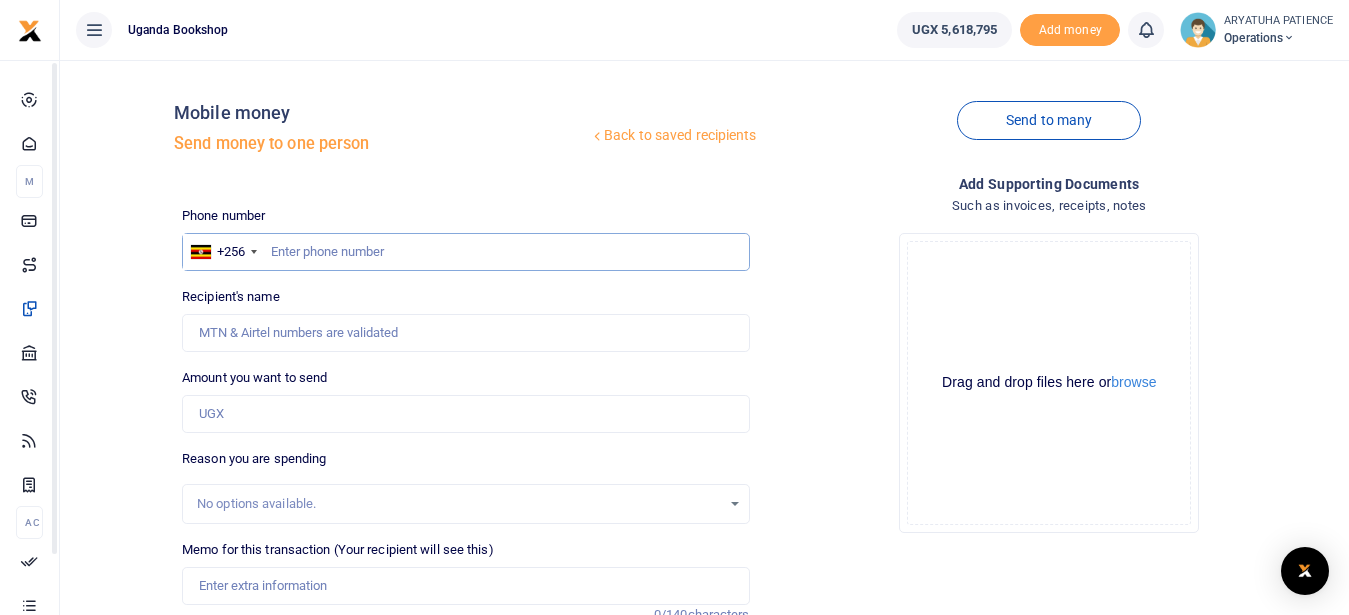 click at bounding box center (465, 252) 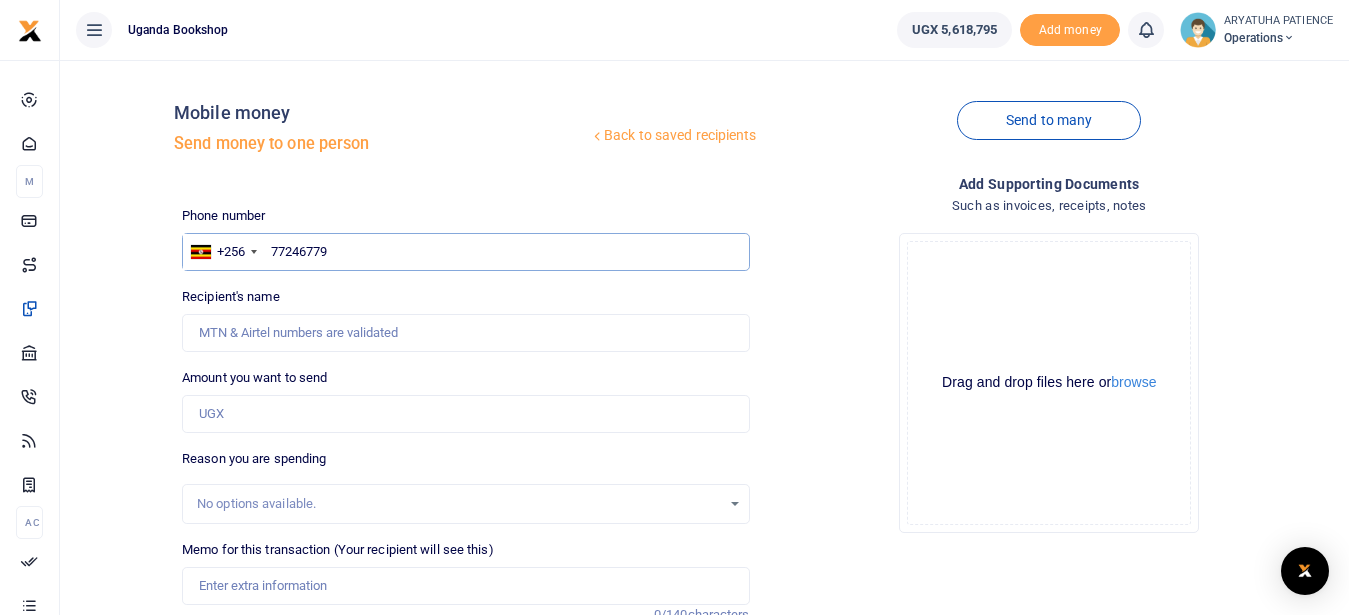 type on "772467792" 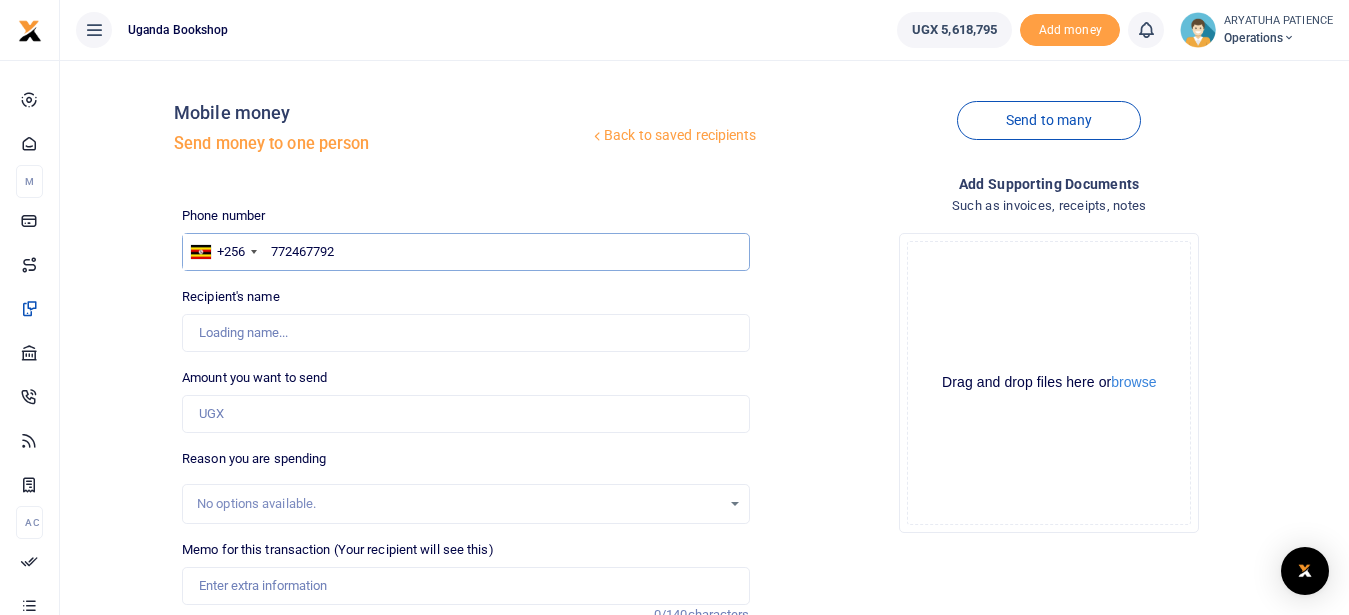 type on "[PERSON_NAME]" 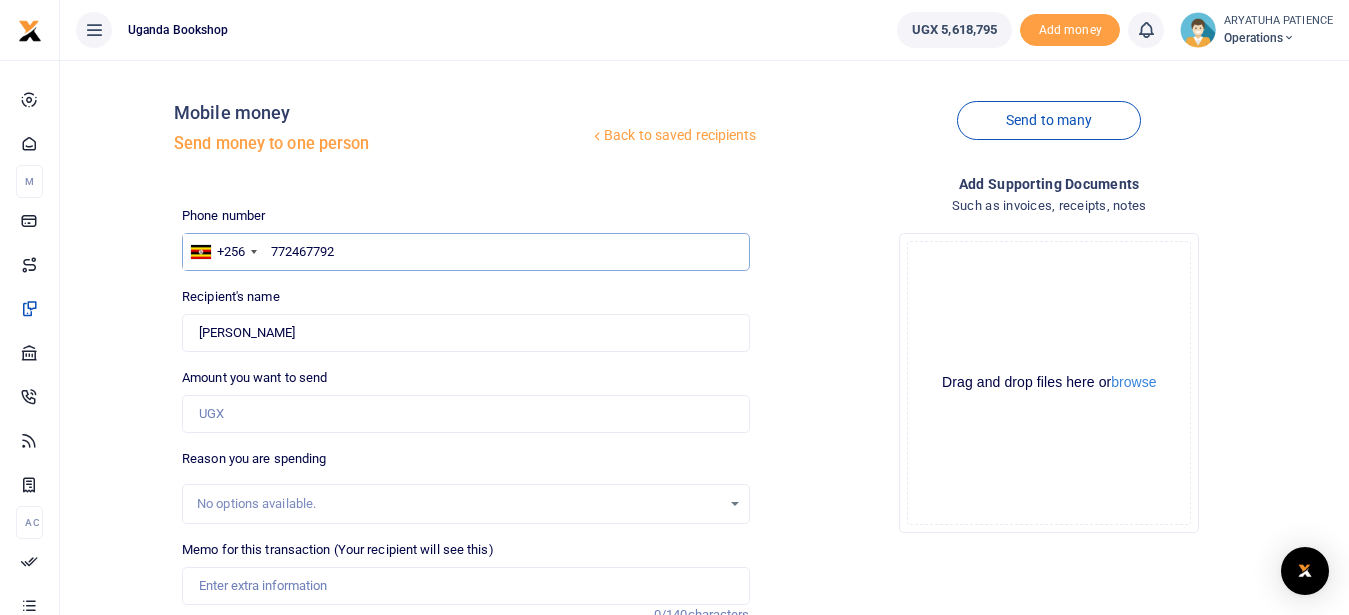 type on "772467792" 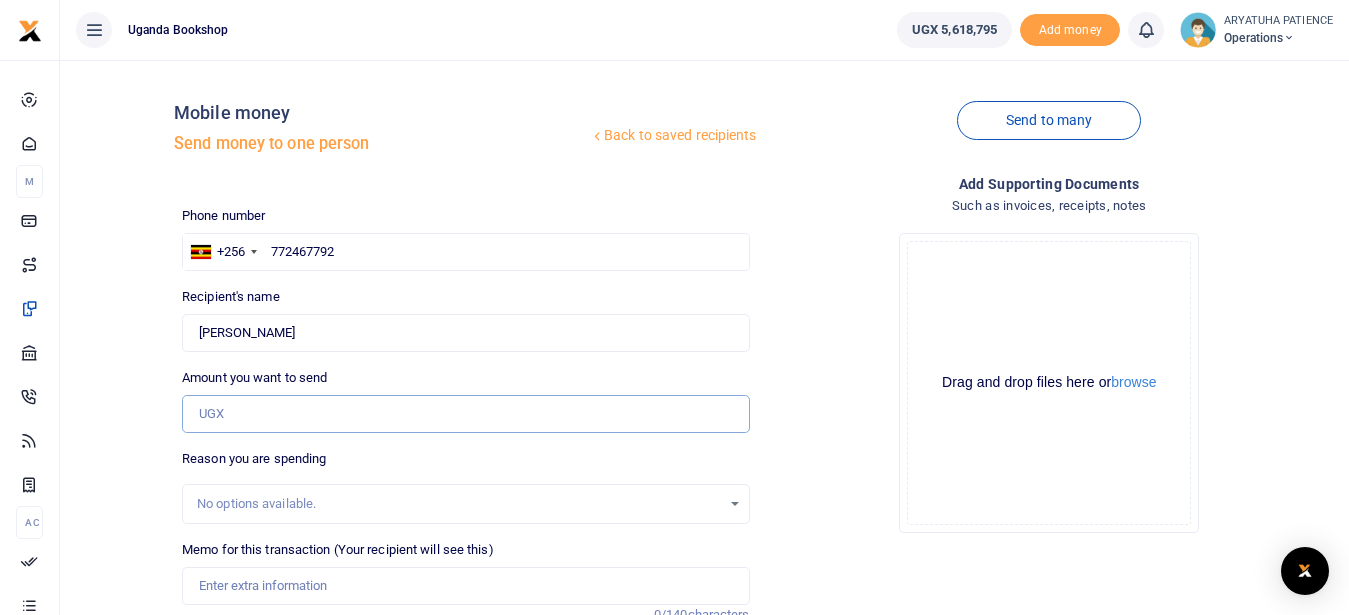 click on "Amount you want to send" at bounding box center (465, 414) 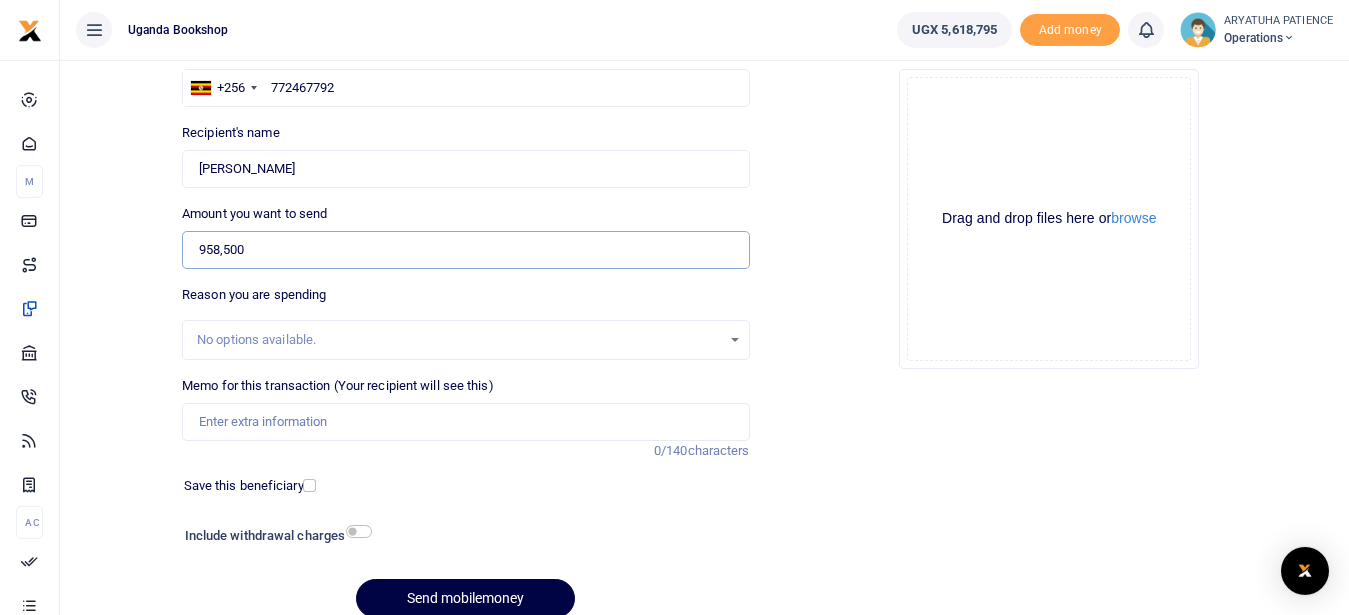 scroll, scrollTop: 251, scrollLeft: 0, axis: vertical 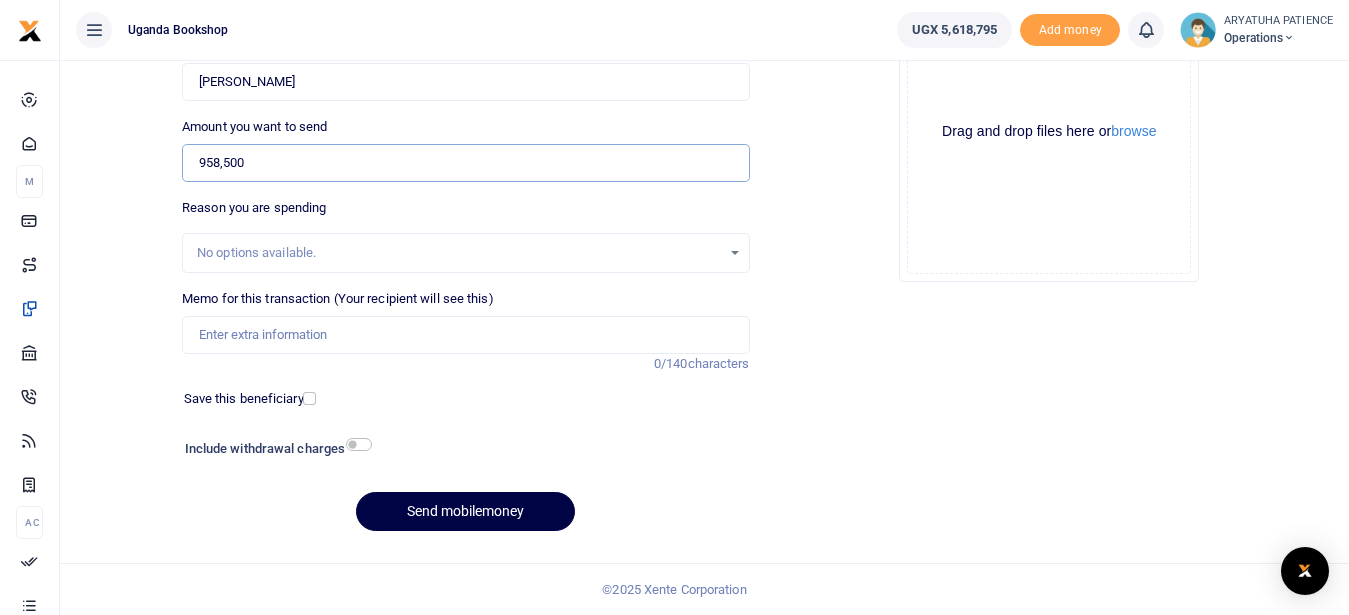 type on "958,500" 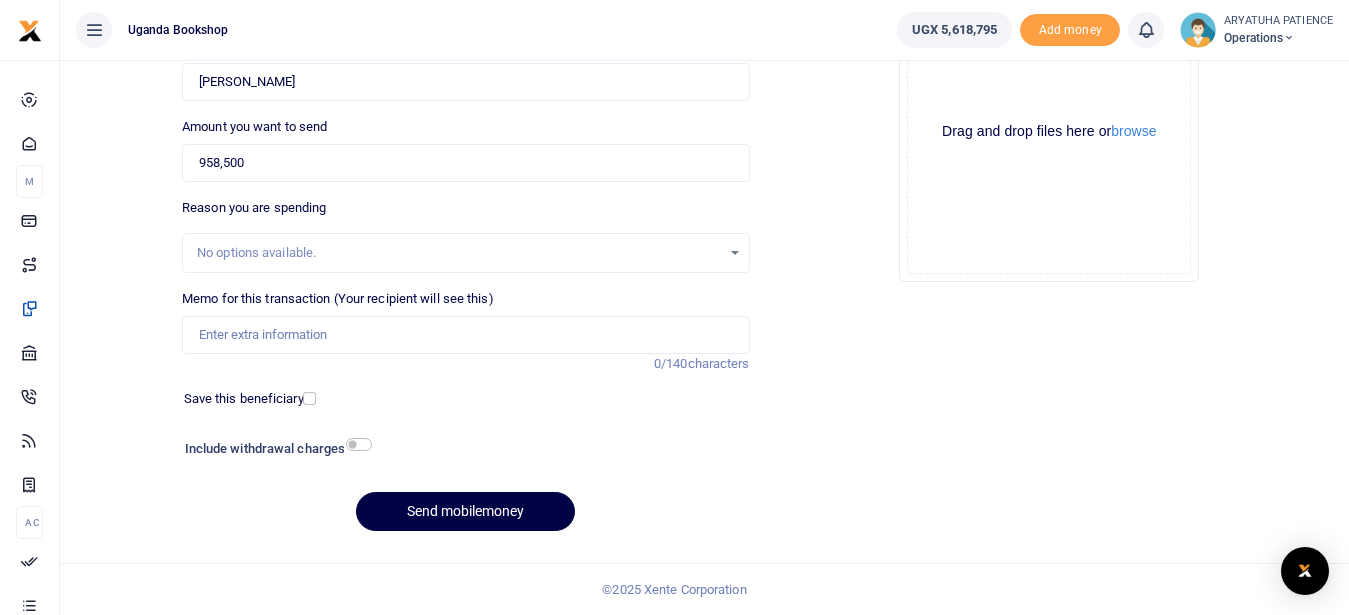 click on "Add supporting Documents
Such as invoices, receipts, notes
Drop your files here Drag and drop files here or  browse Powered by  Uppy" at bounding box center (1049, 235) 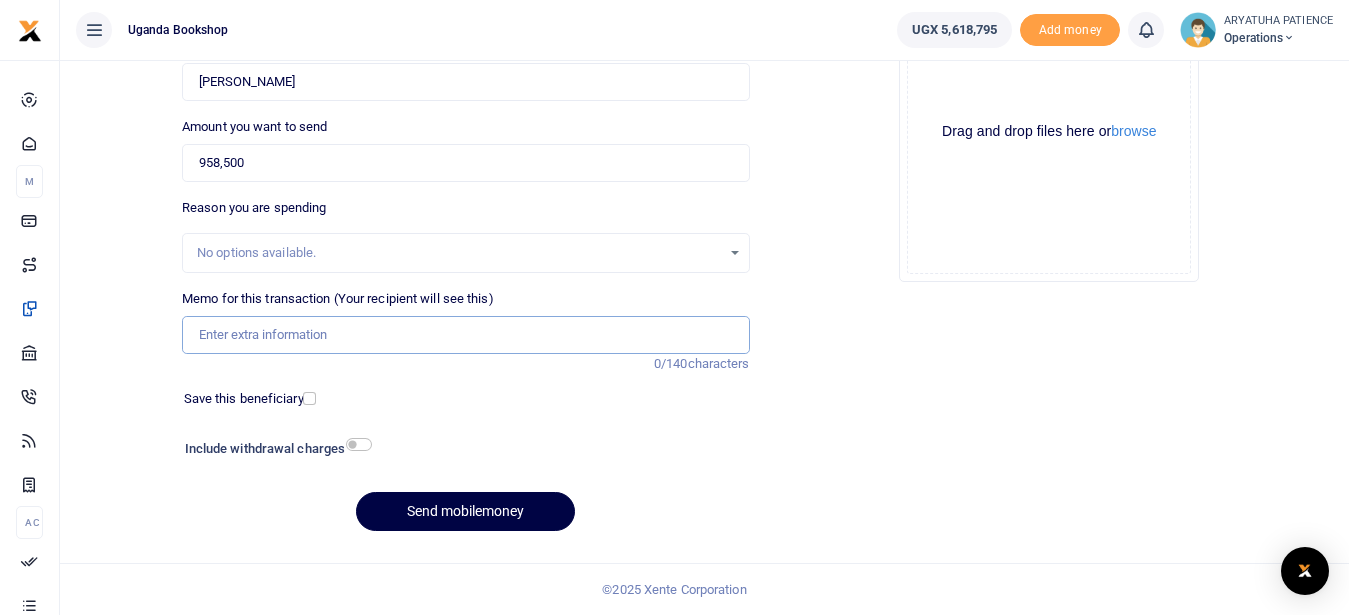 click on "Memo for this transaction (Your recipient will see this)" at bounding box center [465, 335] 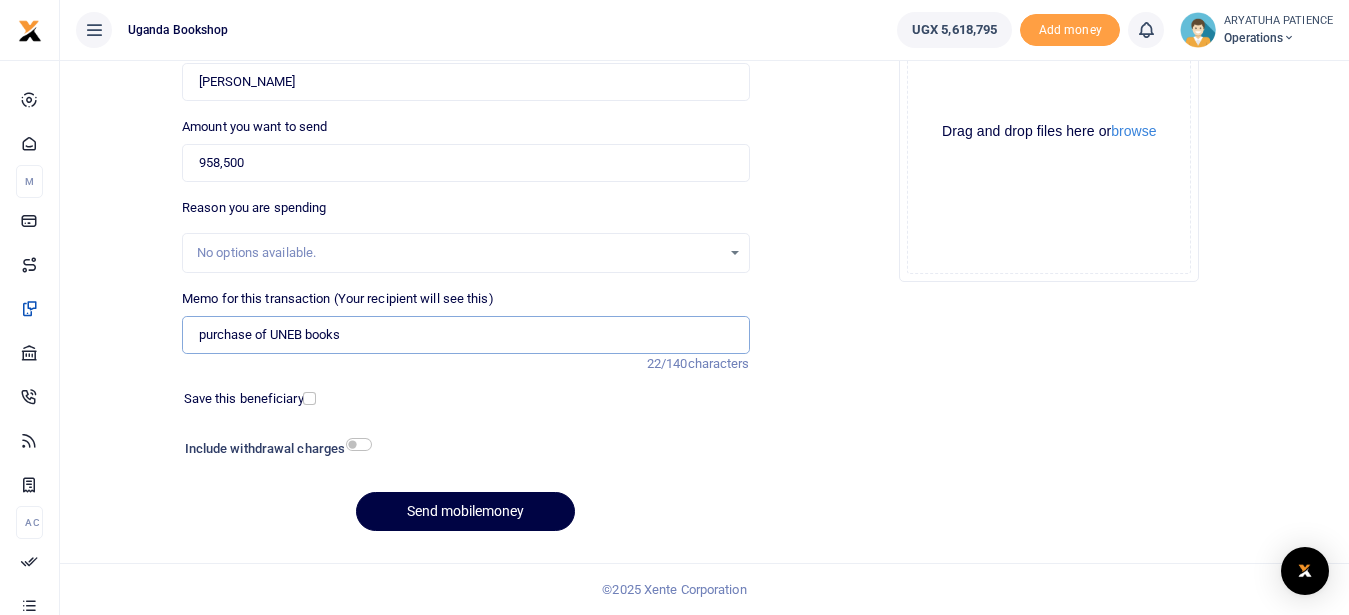 type on "purchase of UNEB books" 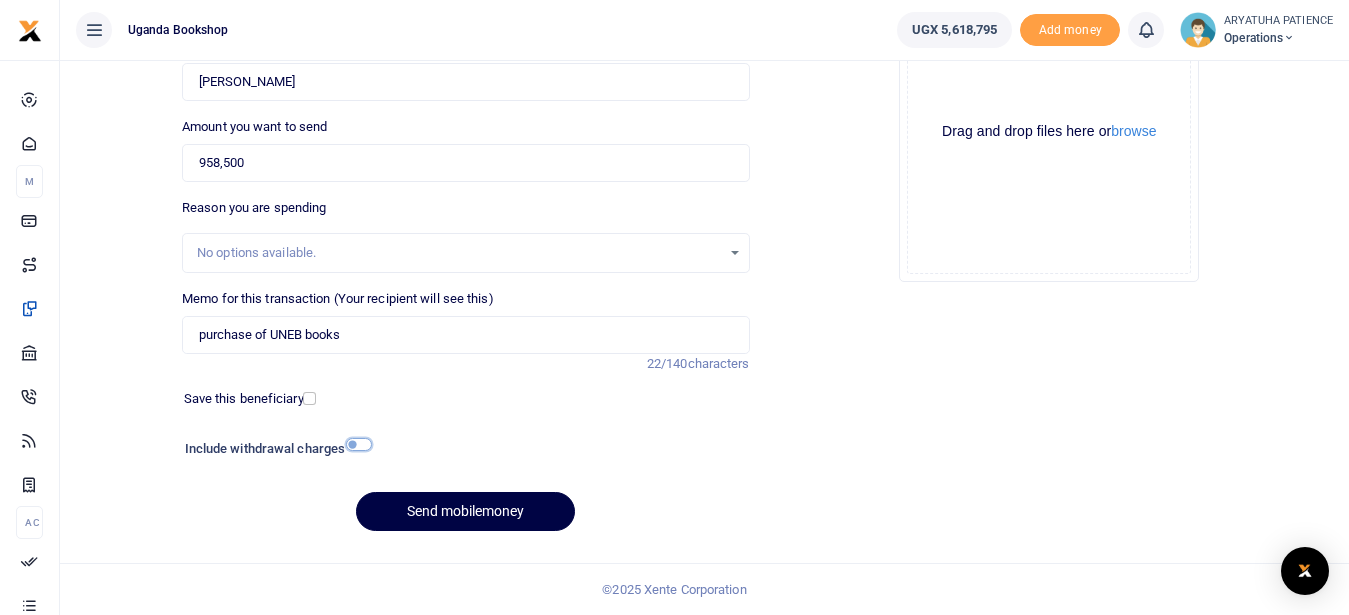 click at bounding box center [359, 444] 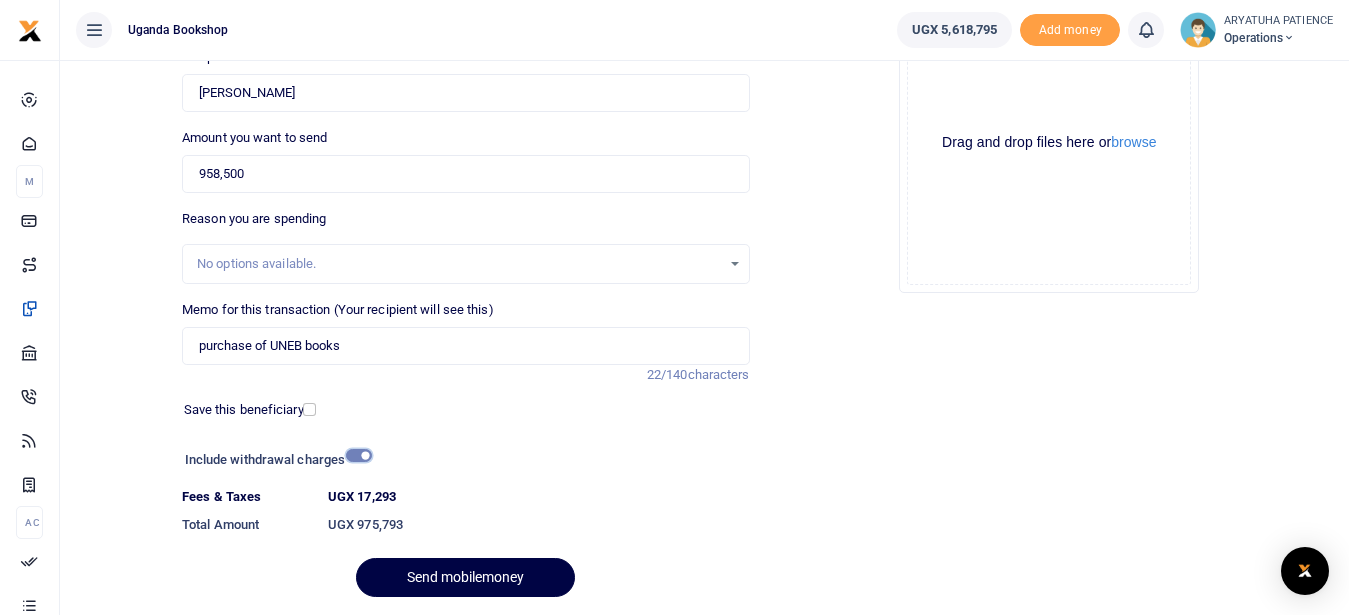 scroll, scrollTop: 291, scrollLeft: 0, axis: vertical 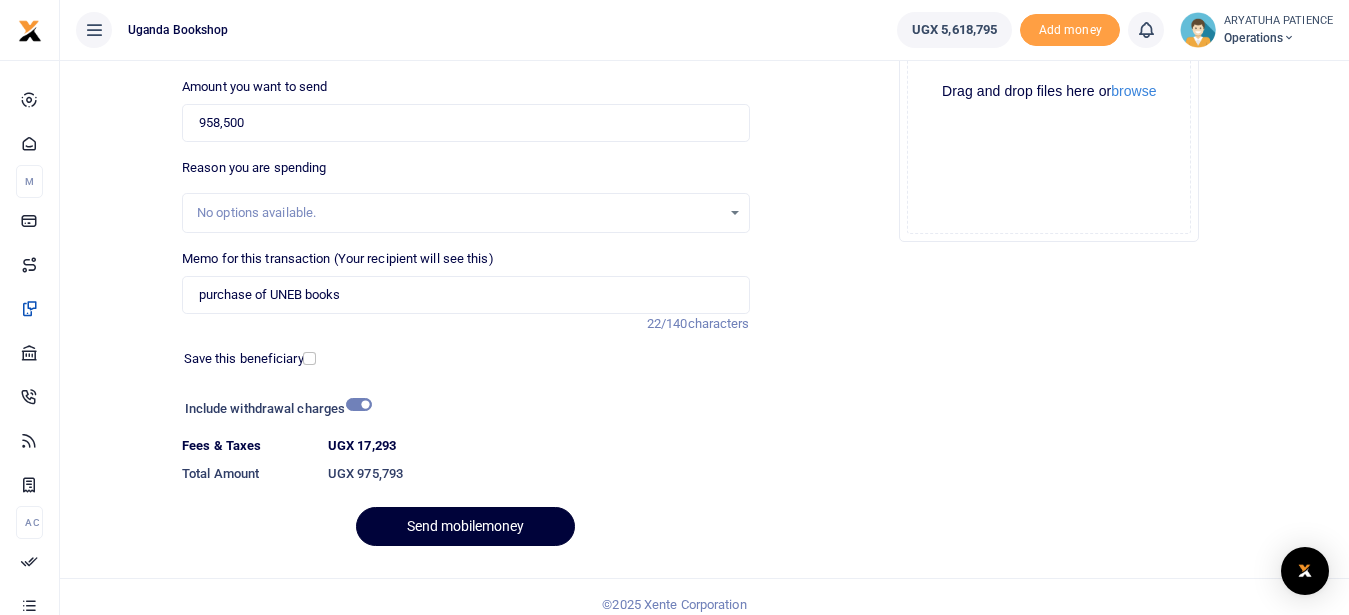 click on "Send mobilemoney" at bounding box center [465, 526] 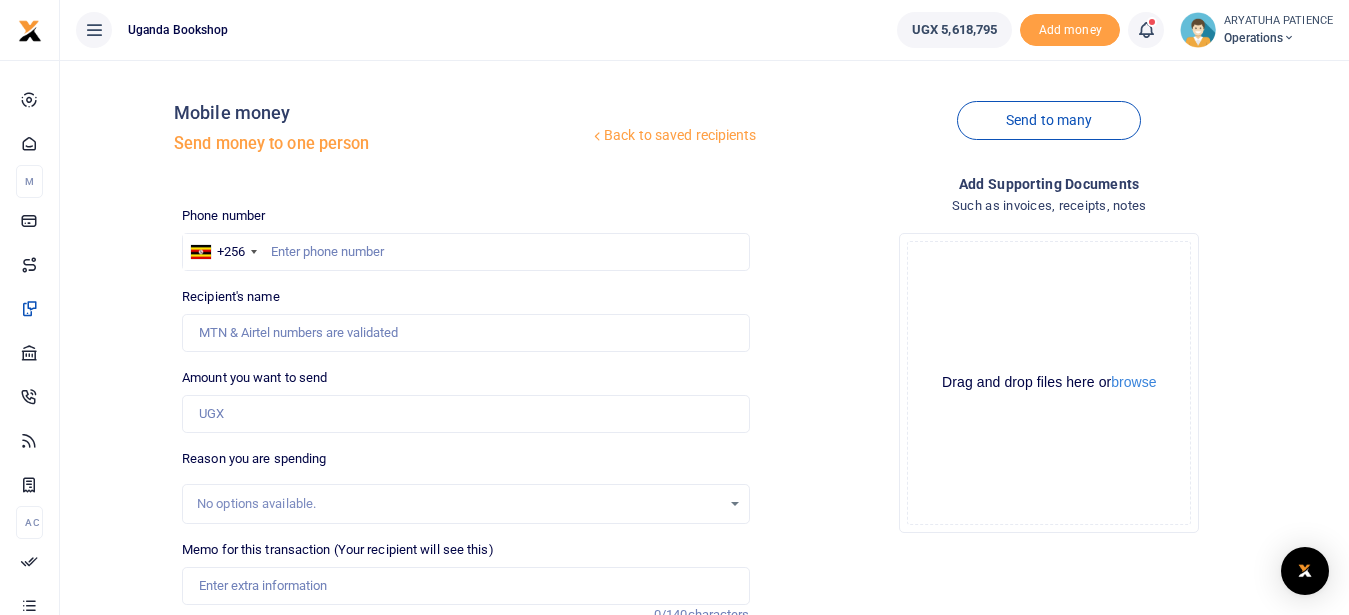 scroll, scrollTop: 0, scrollLeft: 0, axis: both 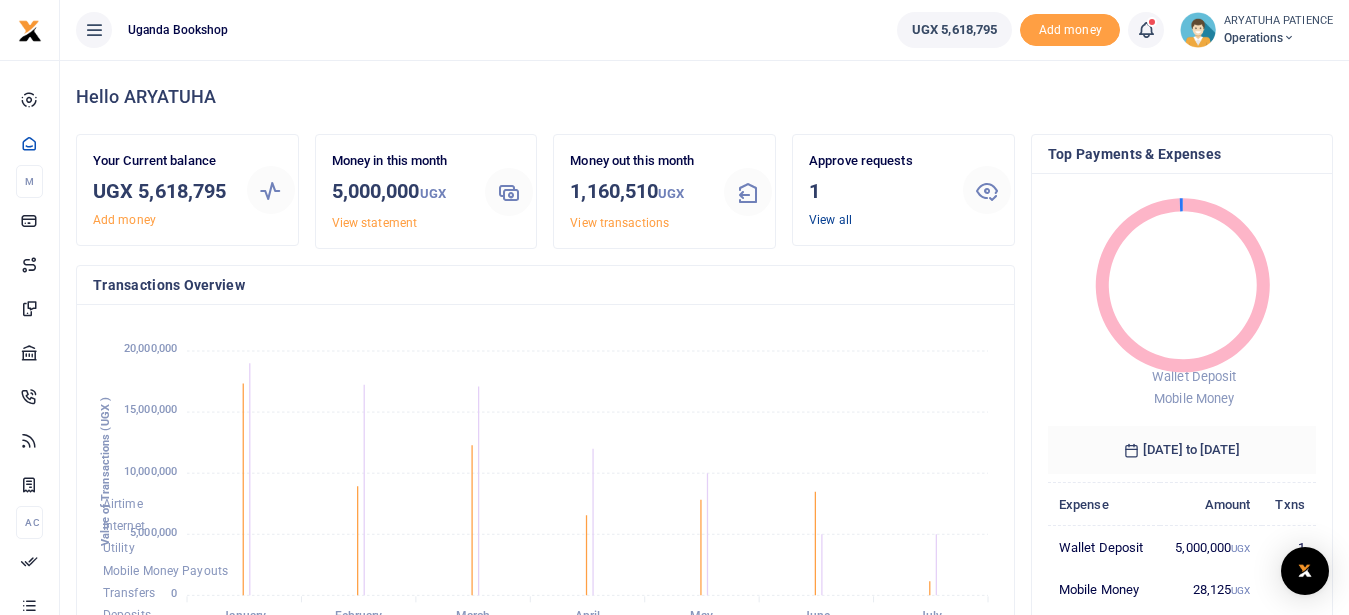 click on "View all" at bounding box center (830, 220) 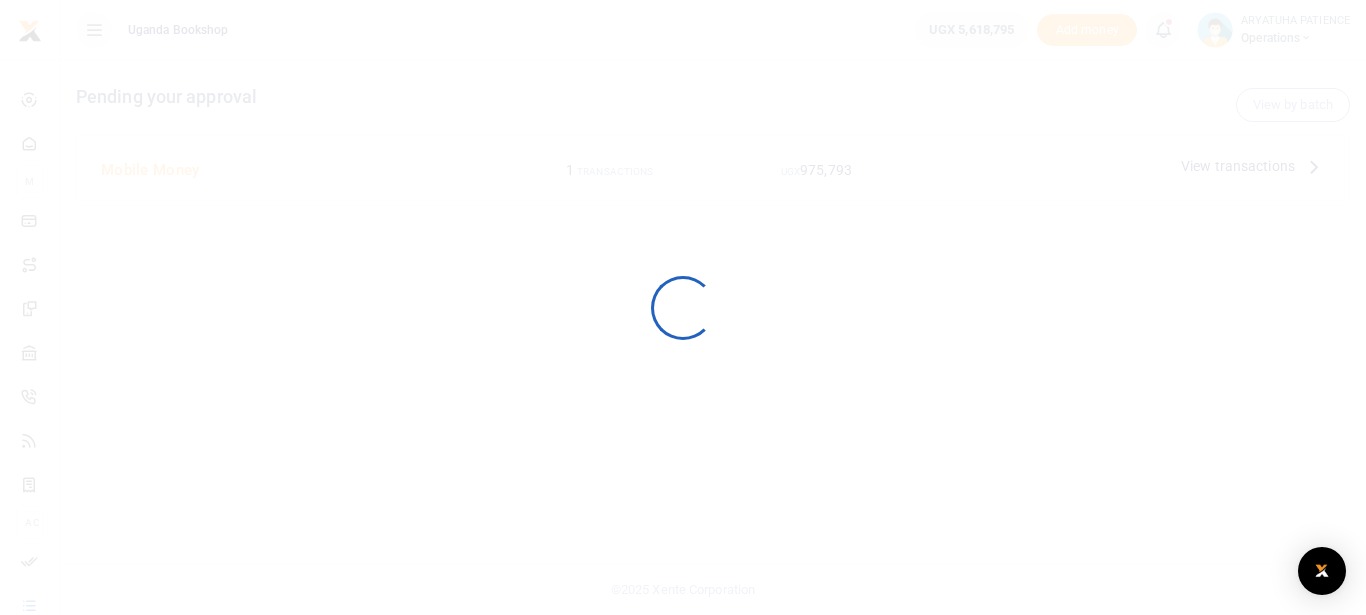 scroll, scrollTop: 0, scrollLeft: 0, axis: both 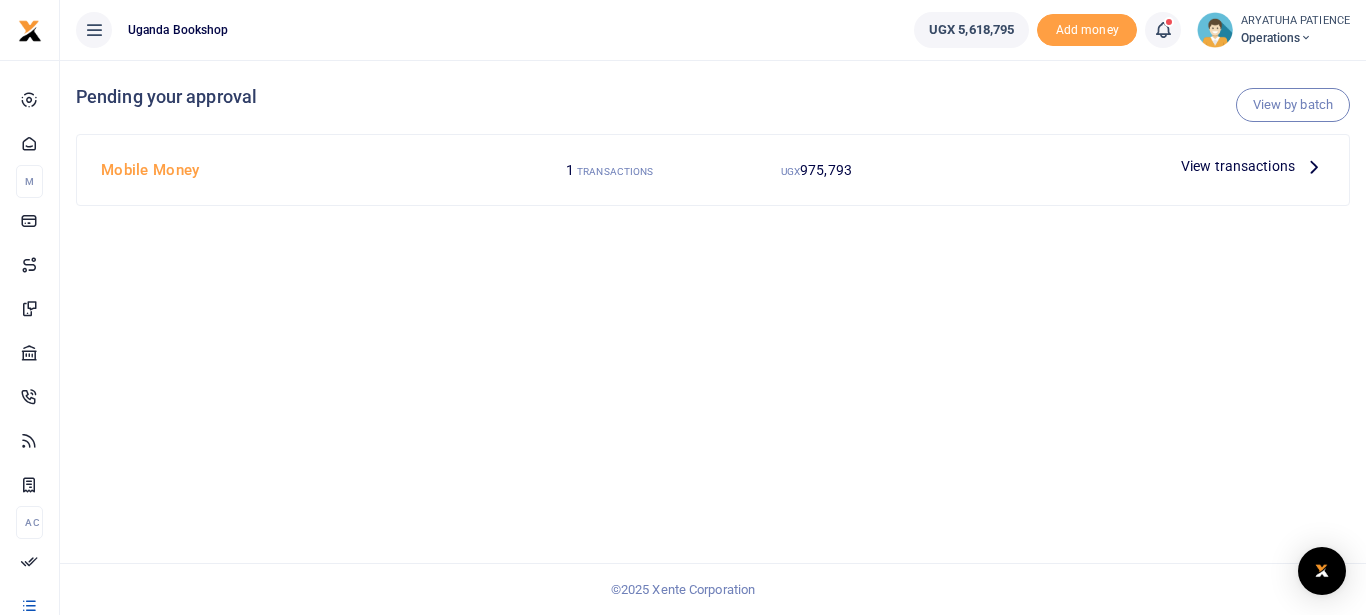 click at bounding box center [1314, 166] 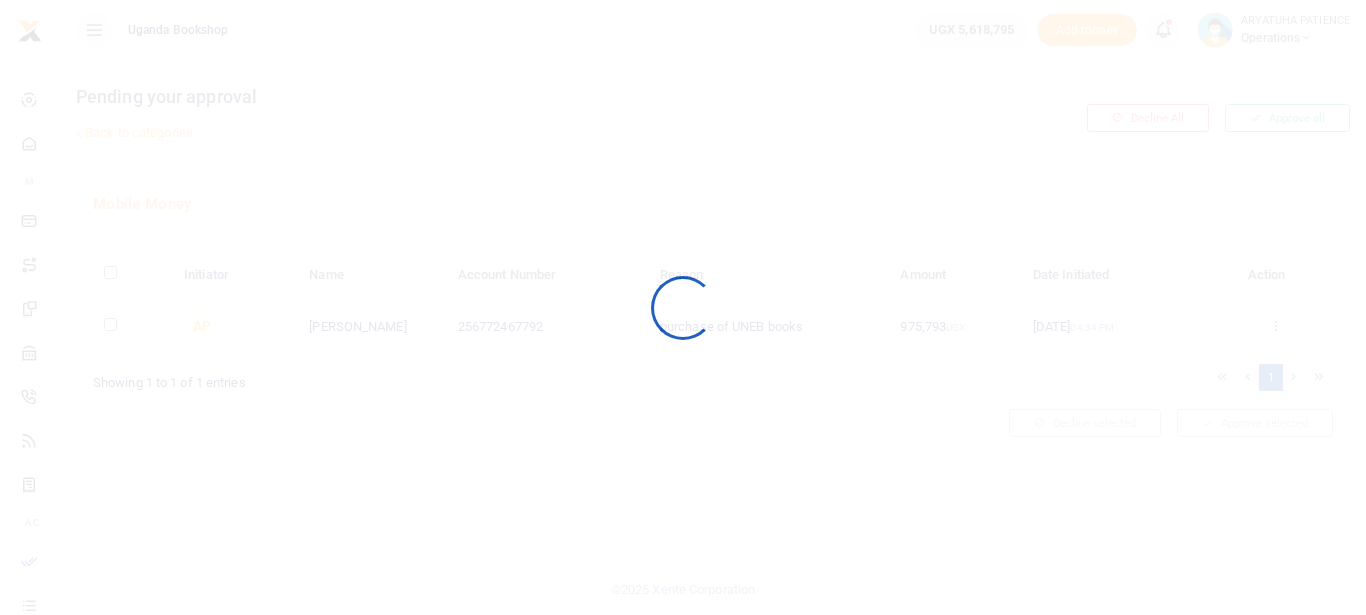 scroll, scrollTop: 0, scrollLeft: 0, axis: both 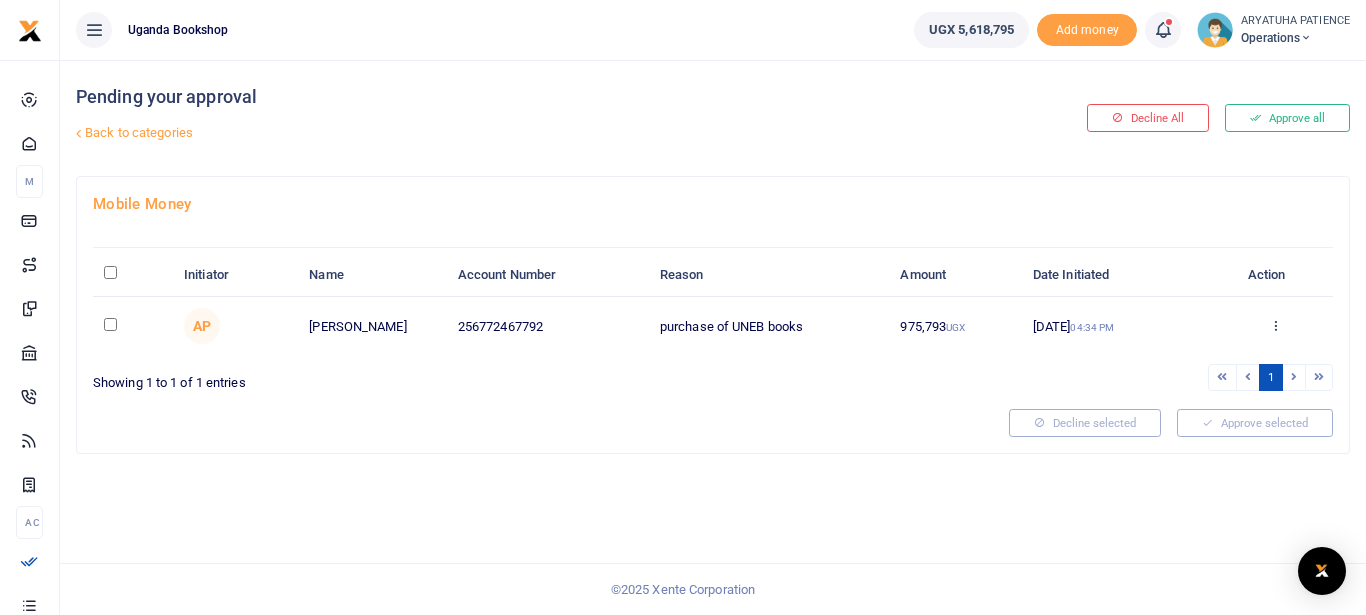 click at bounding box center [1275, 325] 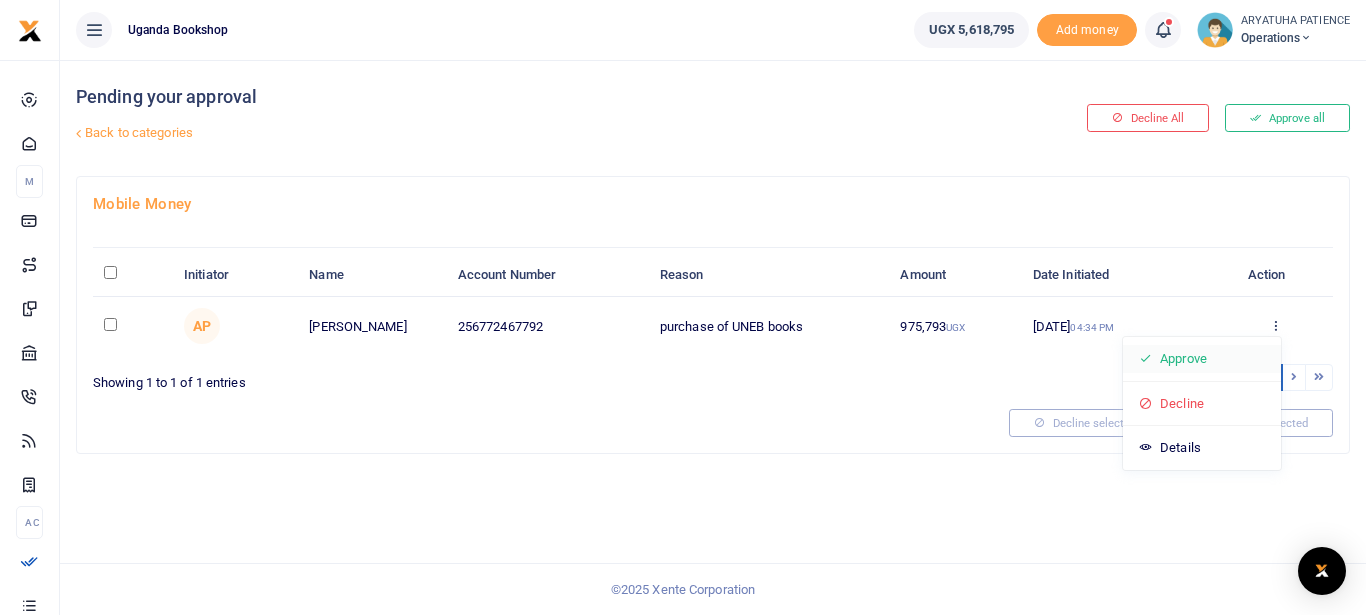 click on "Approve" at bounding box center (1202, 359) 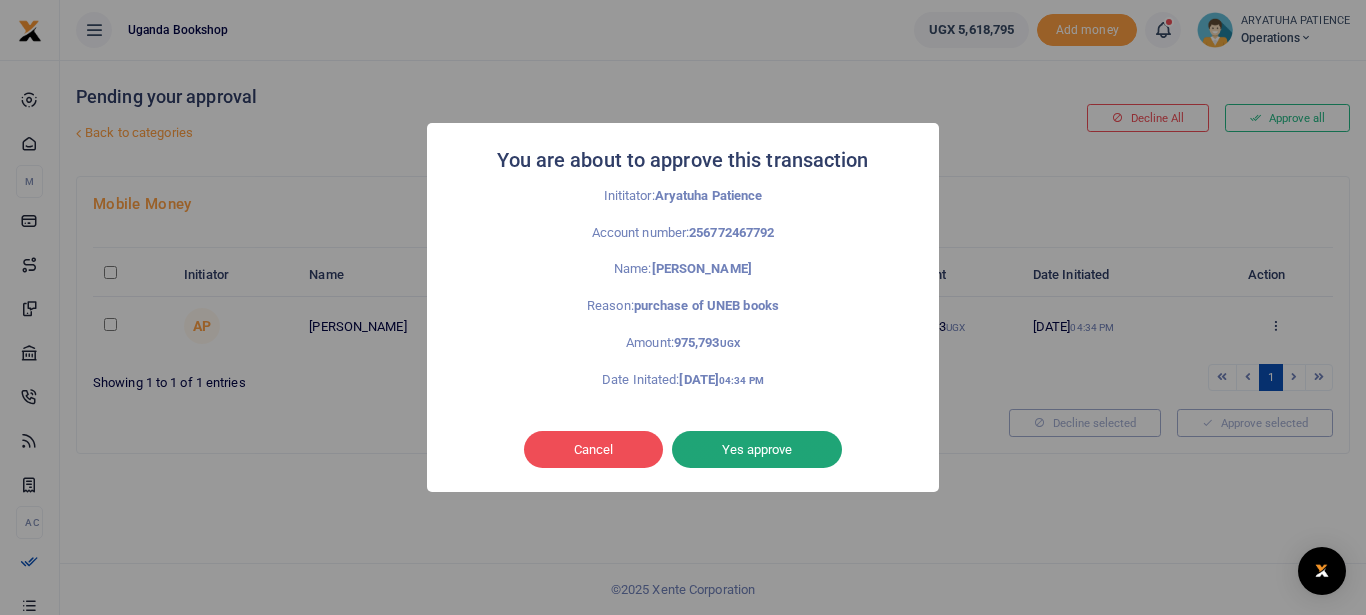 click on "Yes approve" at bounding box center (757, 450) 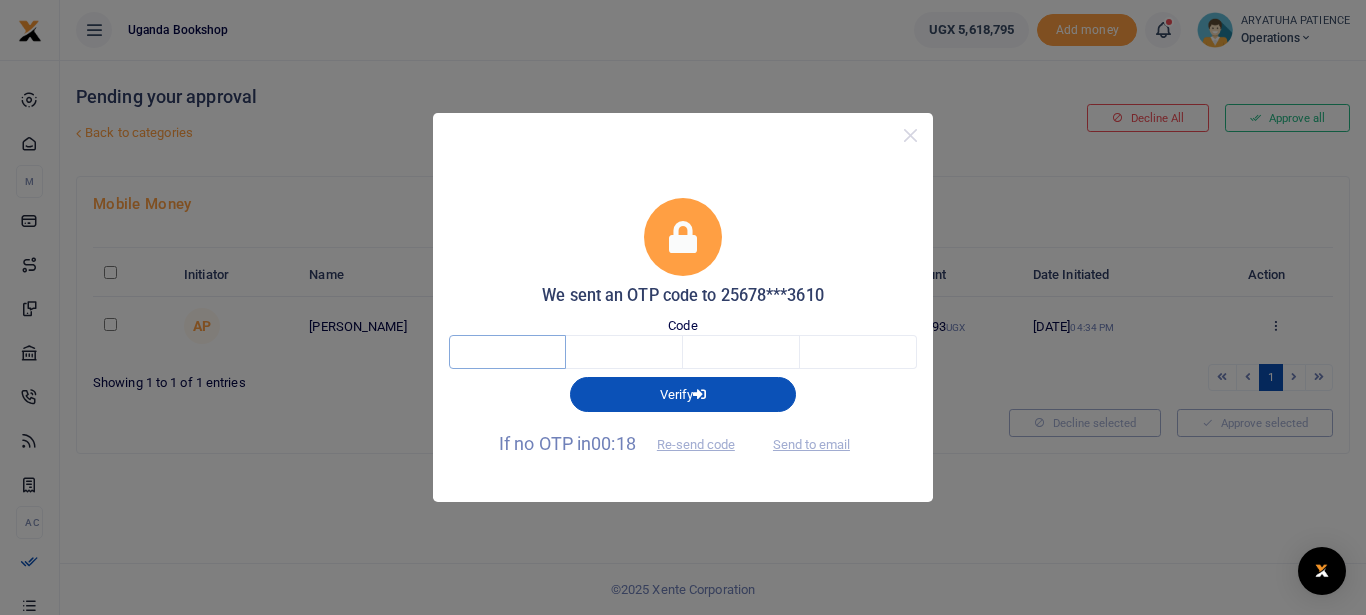 click at bounding box center [507, 352] 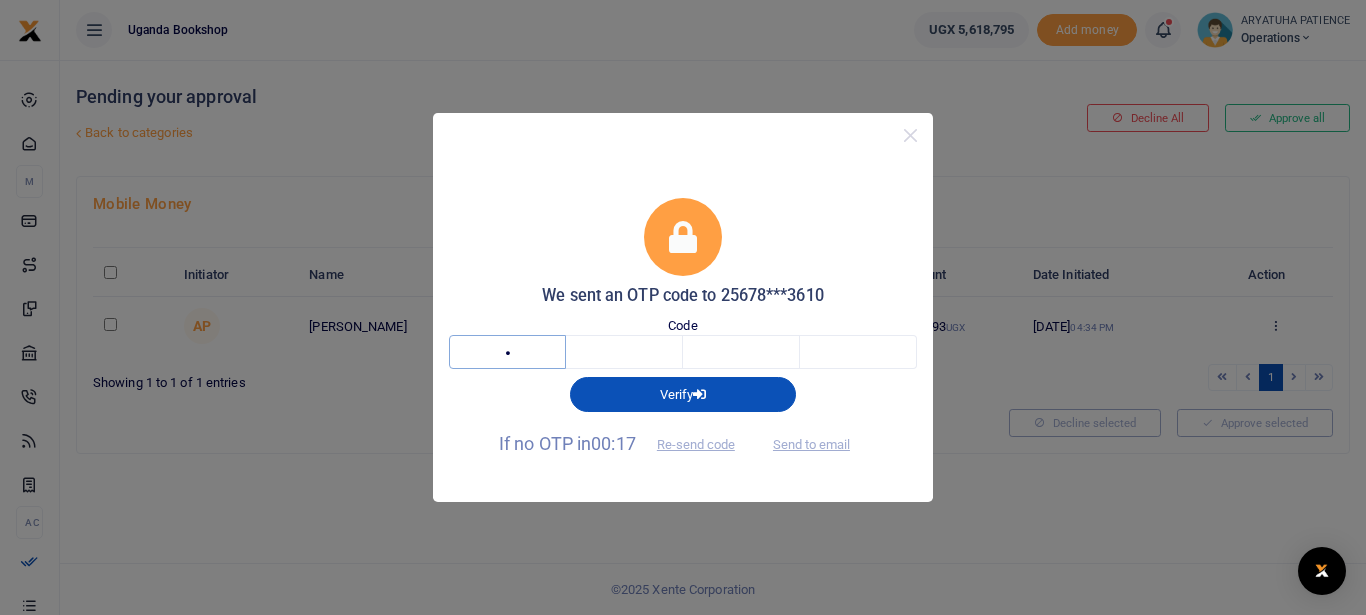type on "1" 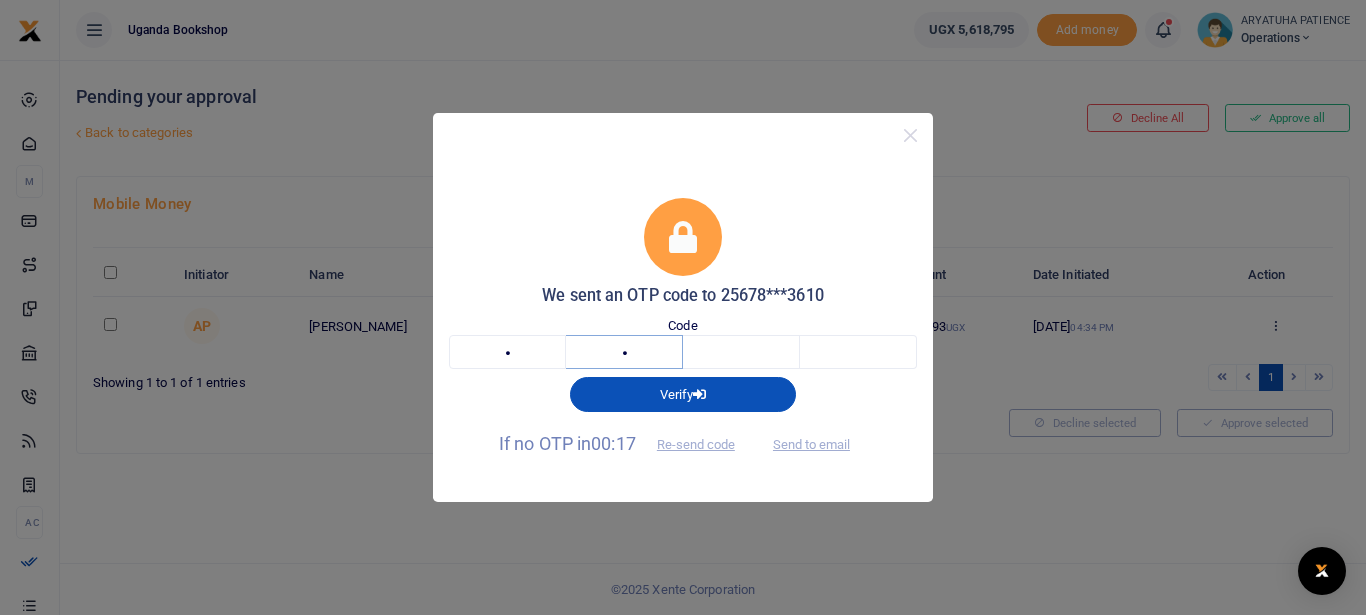 type on "3" 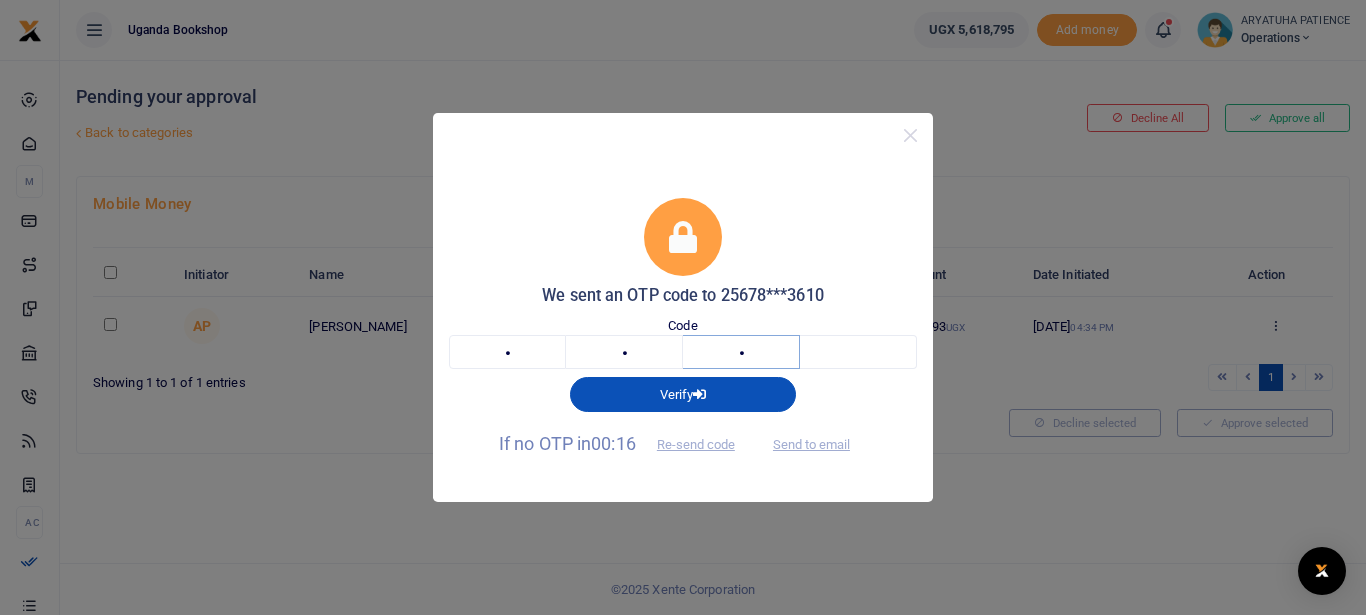 type on "7" 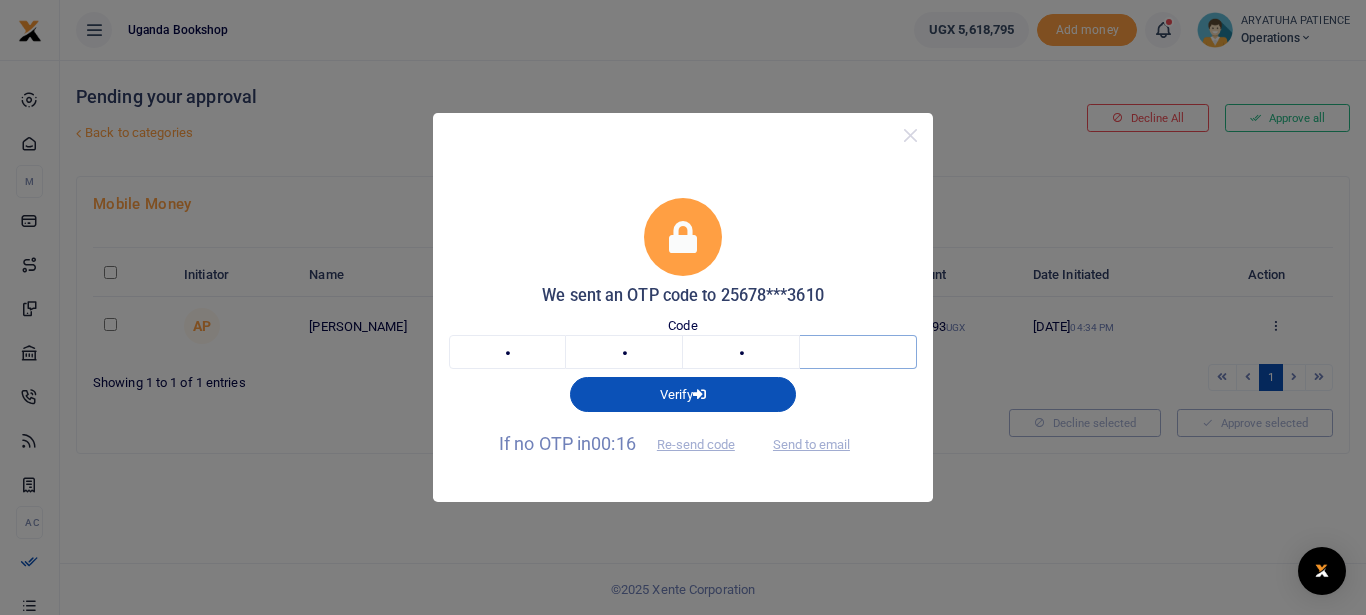 type on "1" 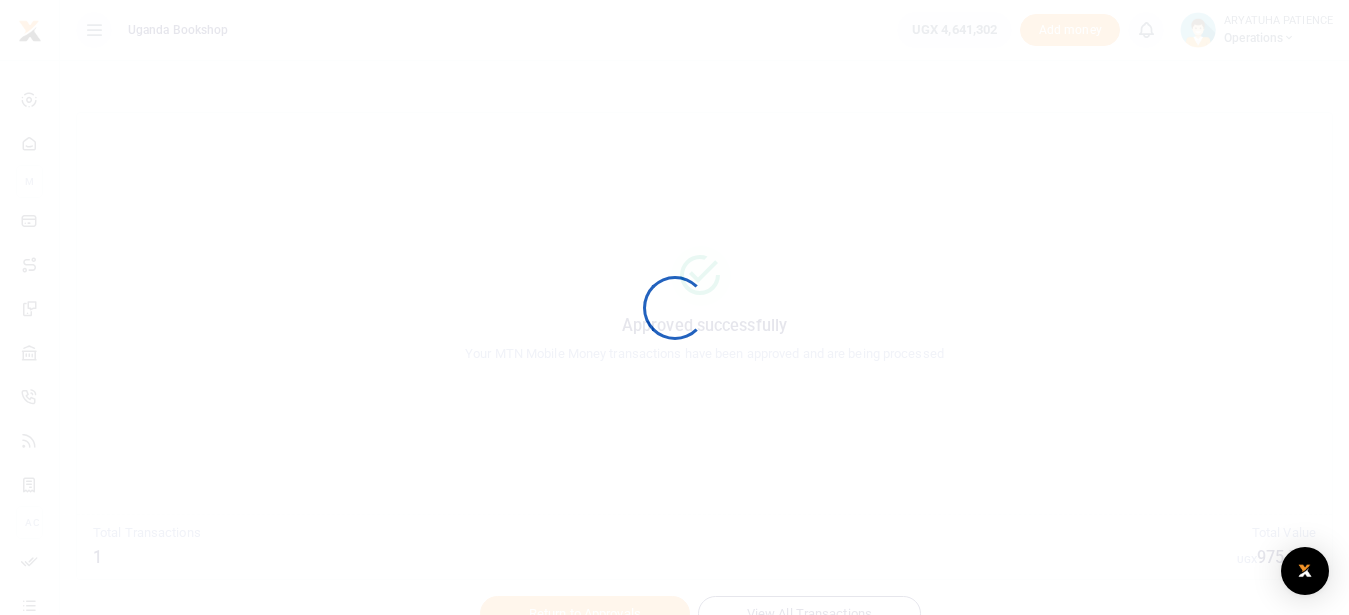scroll, scrollTop: 0, scrollLeft: 0, axis: both 